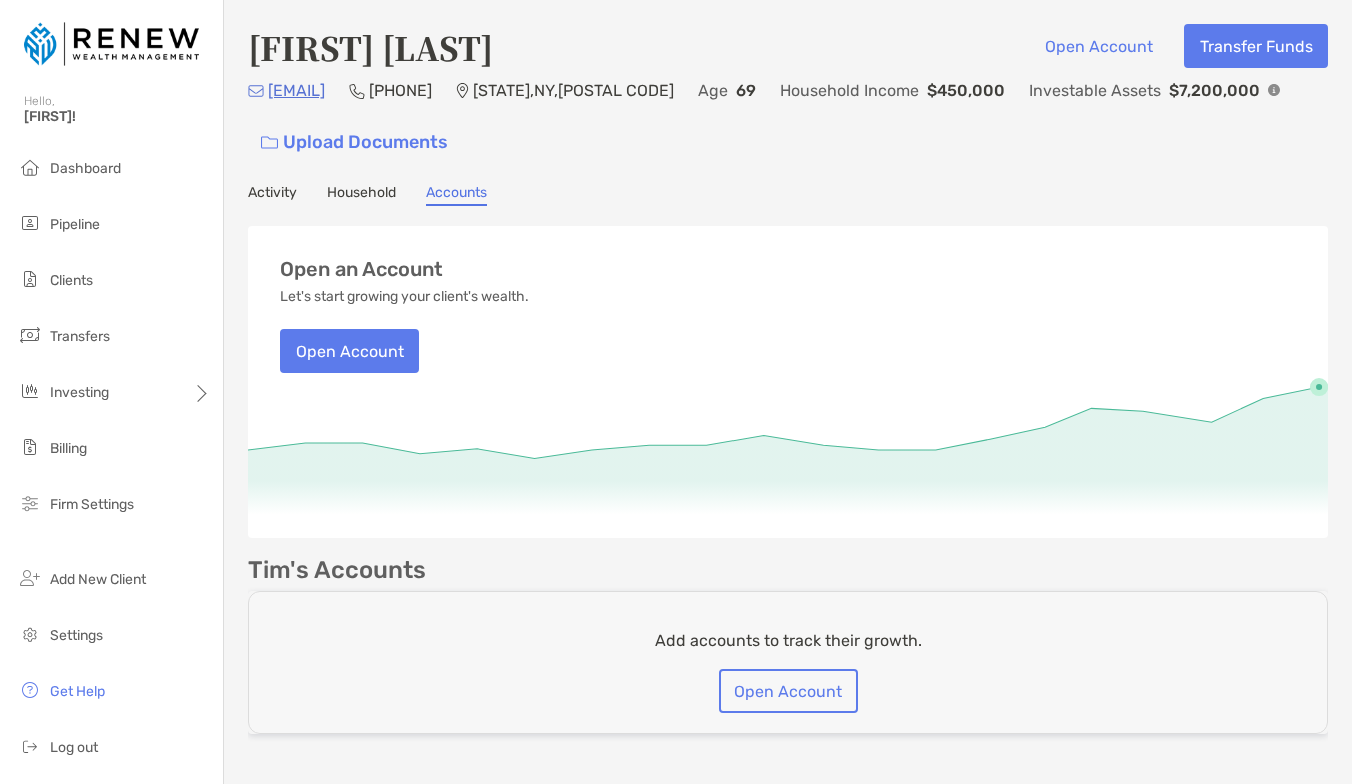 scroll, scrollTop: 0, scrollLeft: 0, axis: both 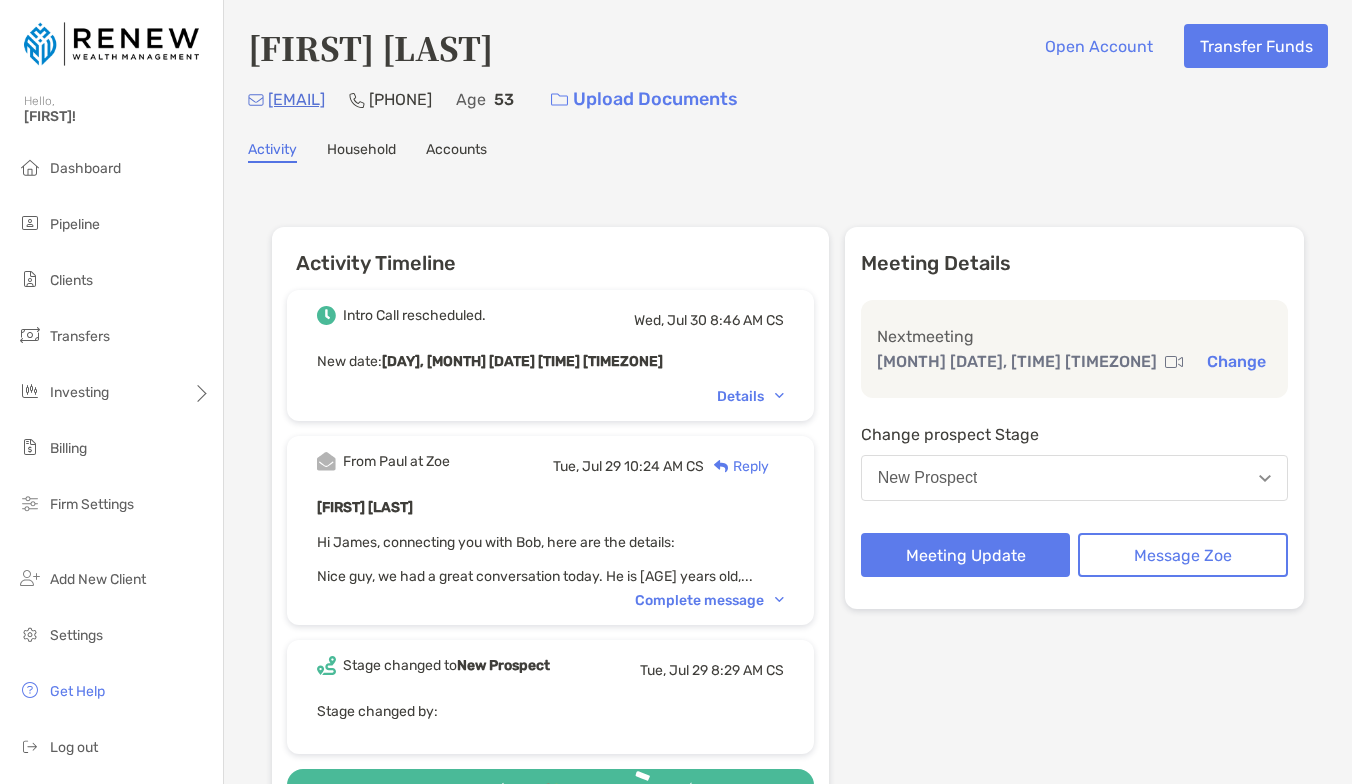 drag, startPoint x: 264, startPoint y: 95, endPoint x: 433, endPoint y: 97, distance: 169.01184 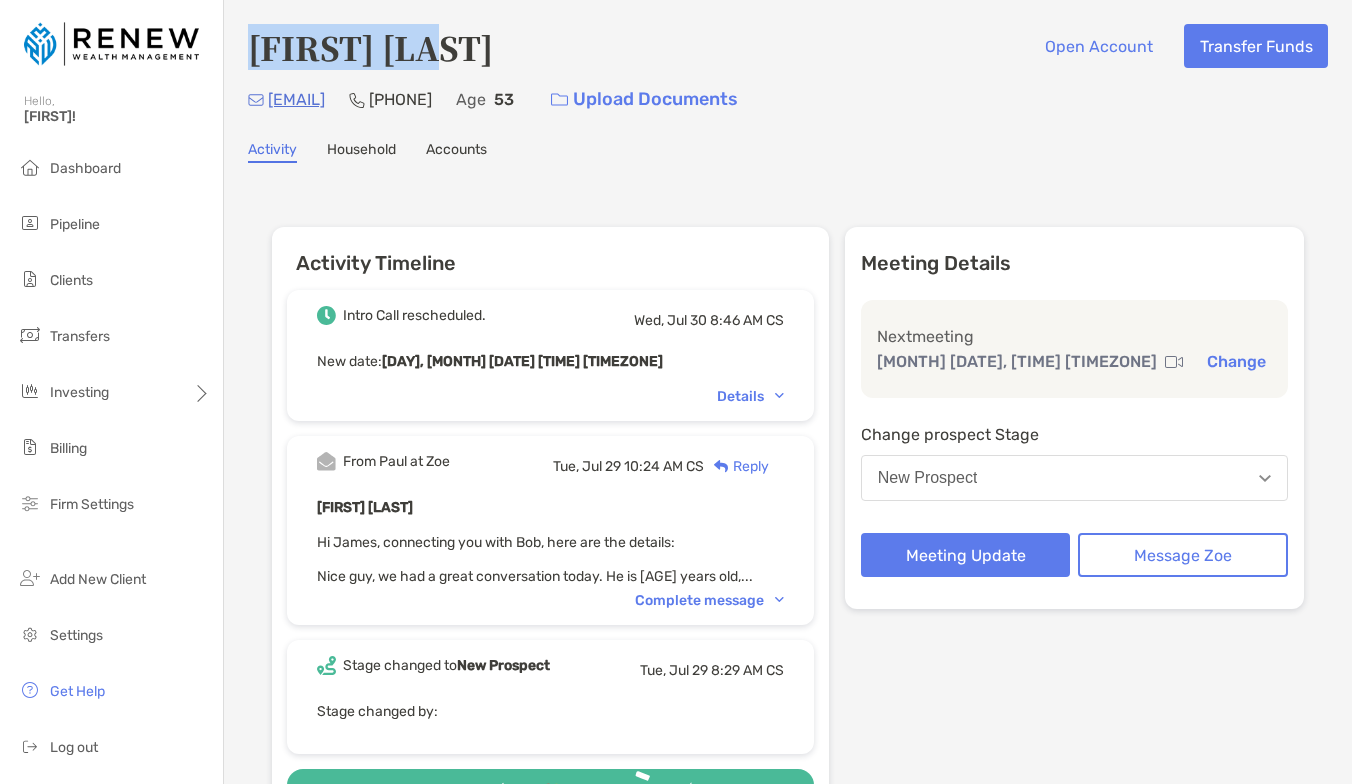 drag, startPoint x: 452, startPoint y: 44, endPoint x: 245, endPoint y: 54, distance: 207.24141 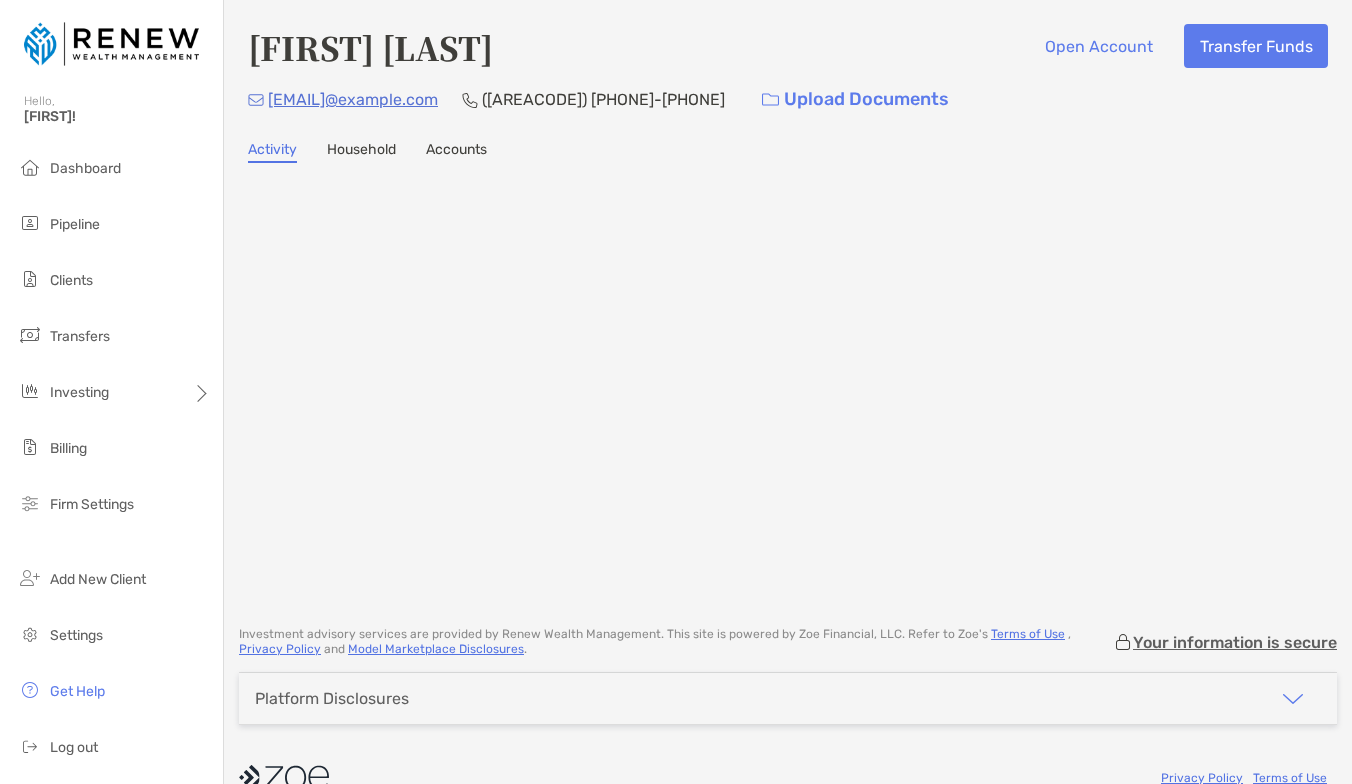 scroll, scrollTop: 0, scrollLeft: 0, axis: both 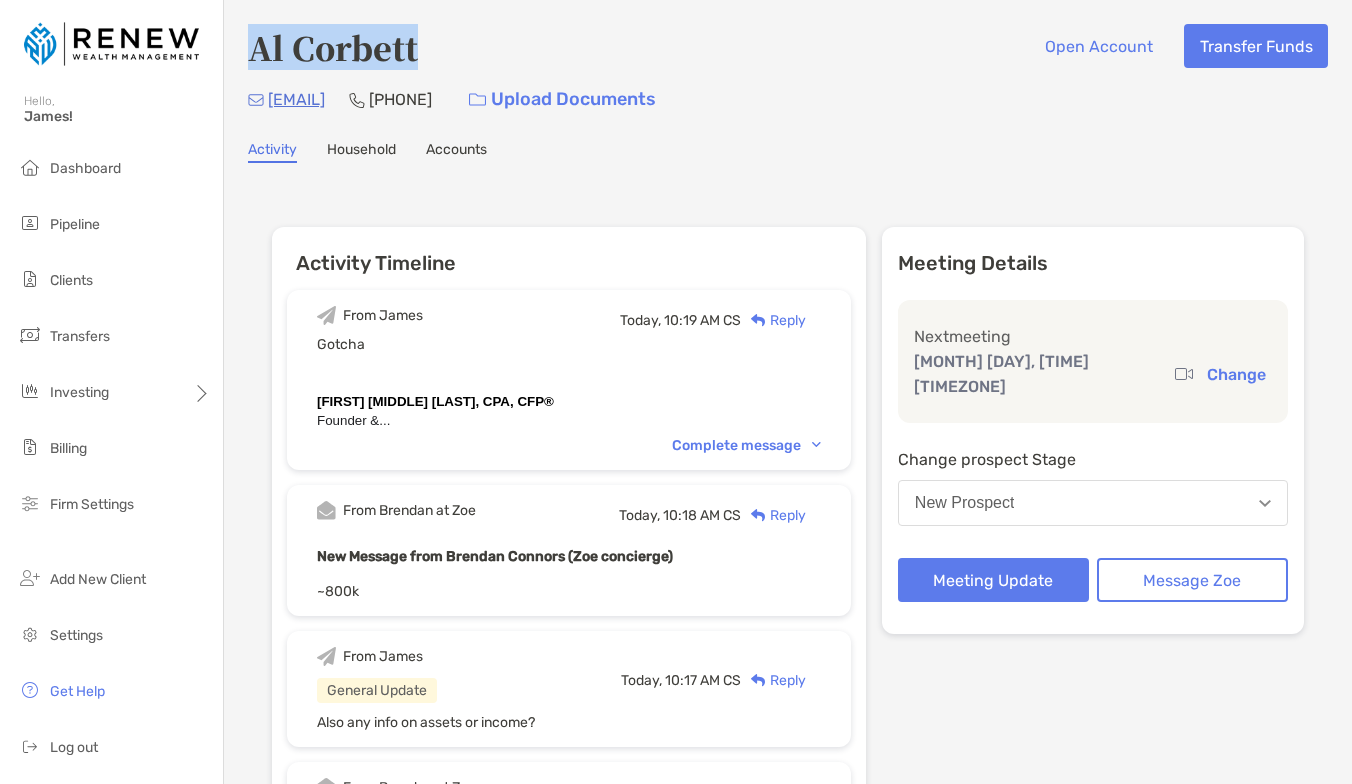 drag, startPoint x: 247, startPoint y: 50, endPoint x: 429, endPoint y: 46, distance: 182.04395 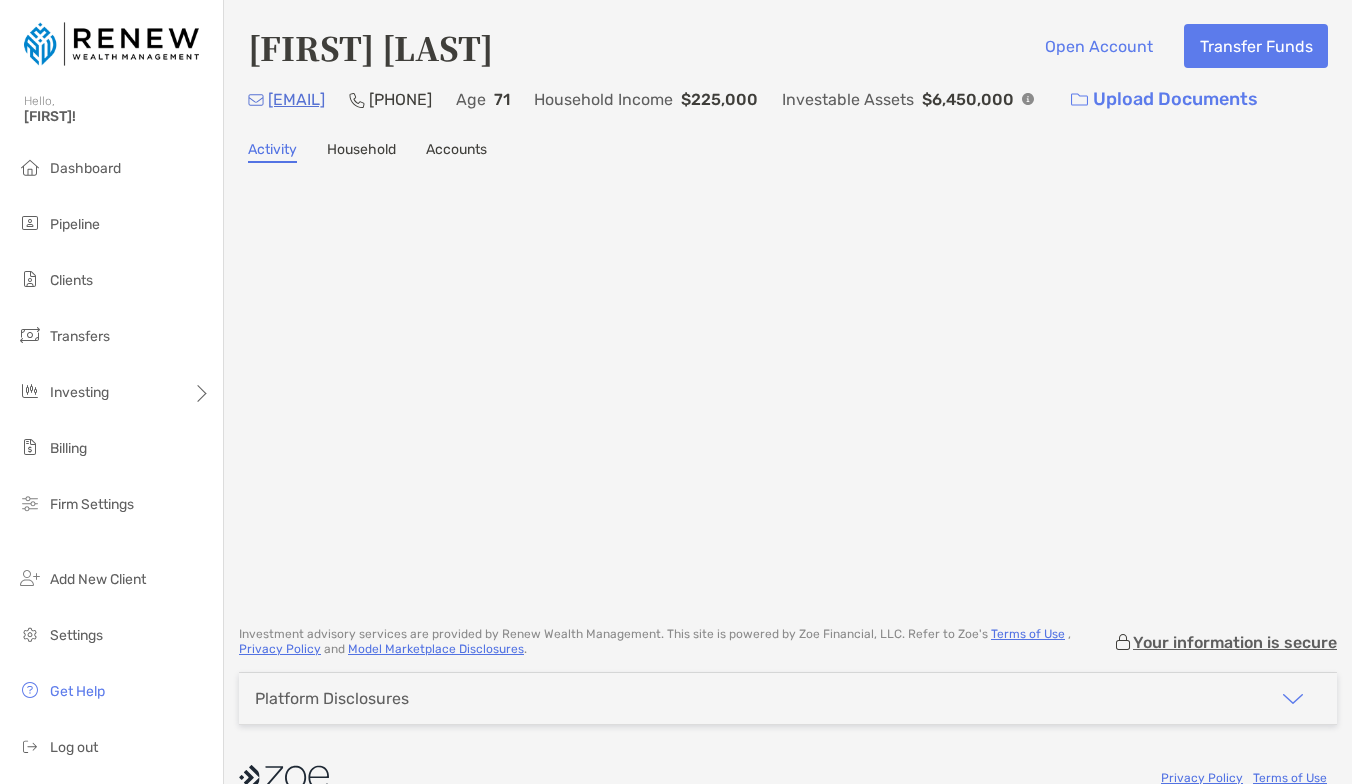 scroll, scrollTop: 0, scrollLeft: 0, axis: both 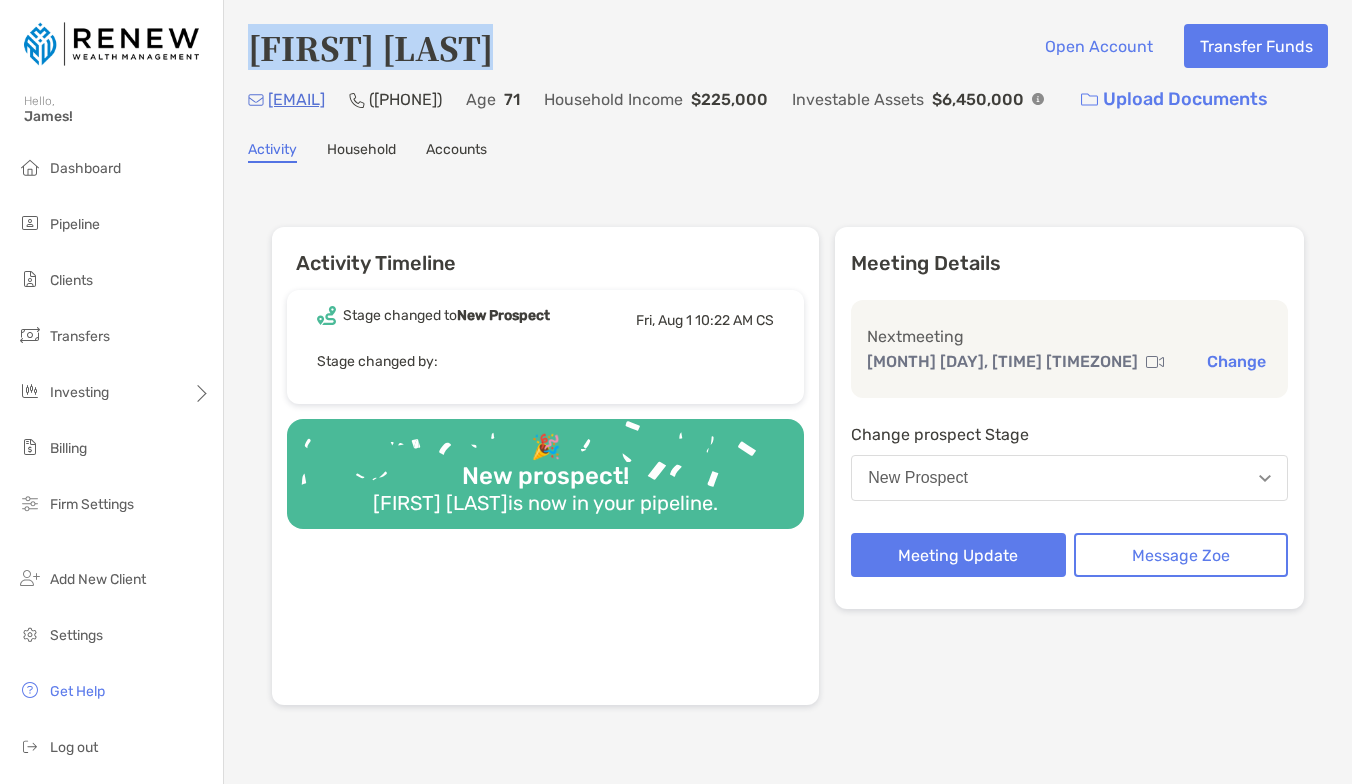 drag, startPoint x: 237, startPoint y: 53, endPoint x: 515, endPoint y: 54, distance: 278.0018 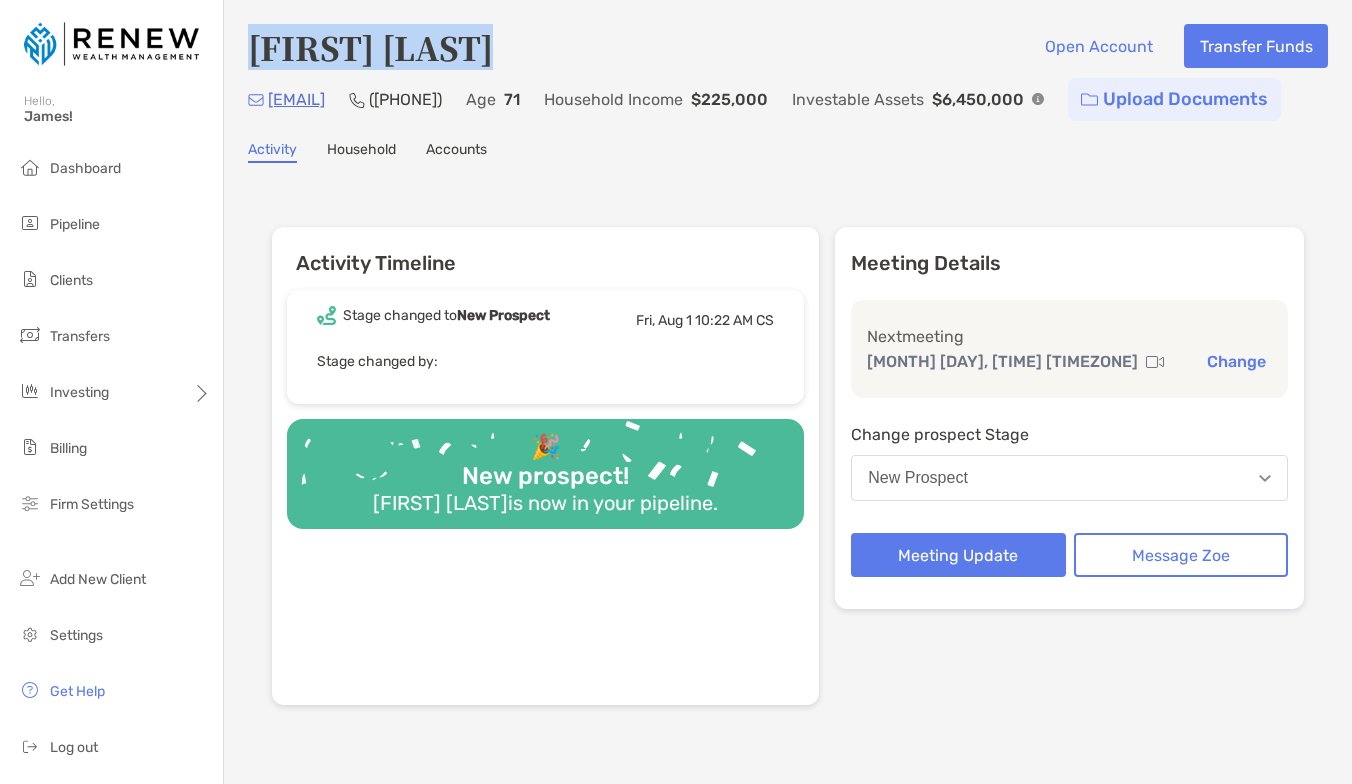copy on "[EMAIL]" 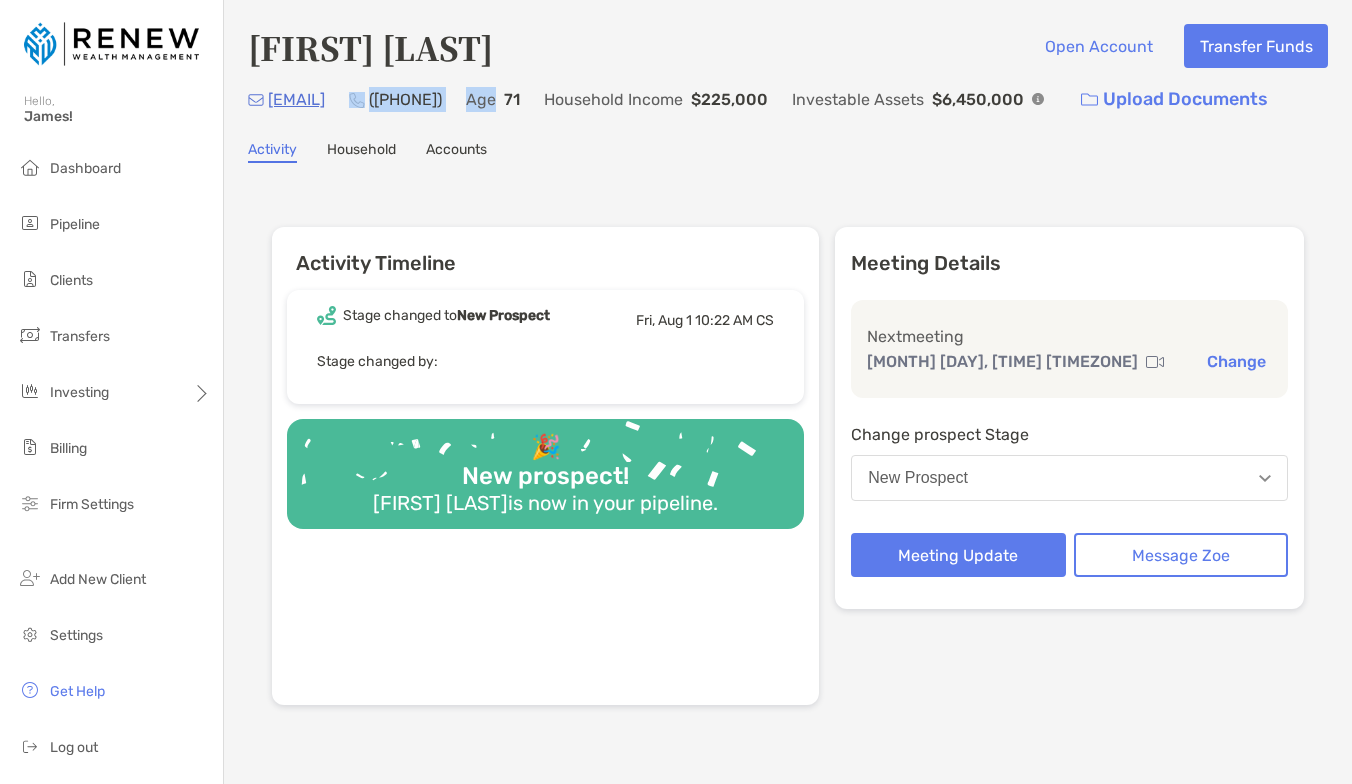 drag, startPoint x: 494, startPoint y: 84, endPoint x: 632, endPoint y: 103, distance: 139.30183 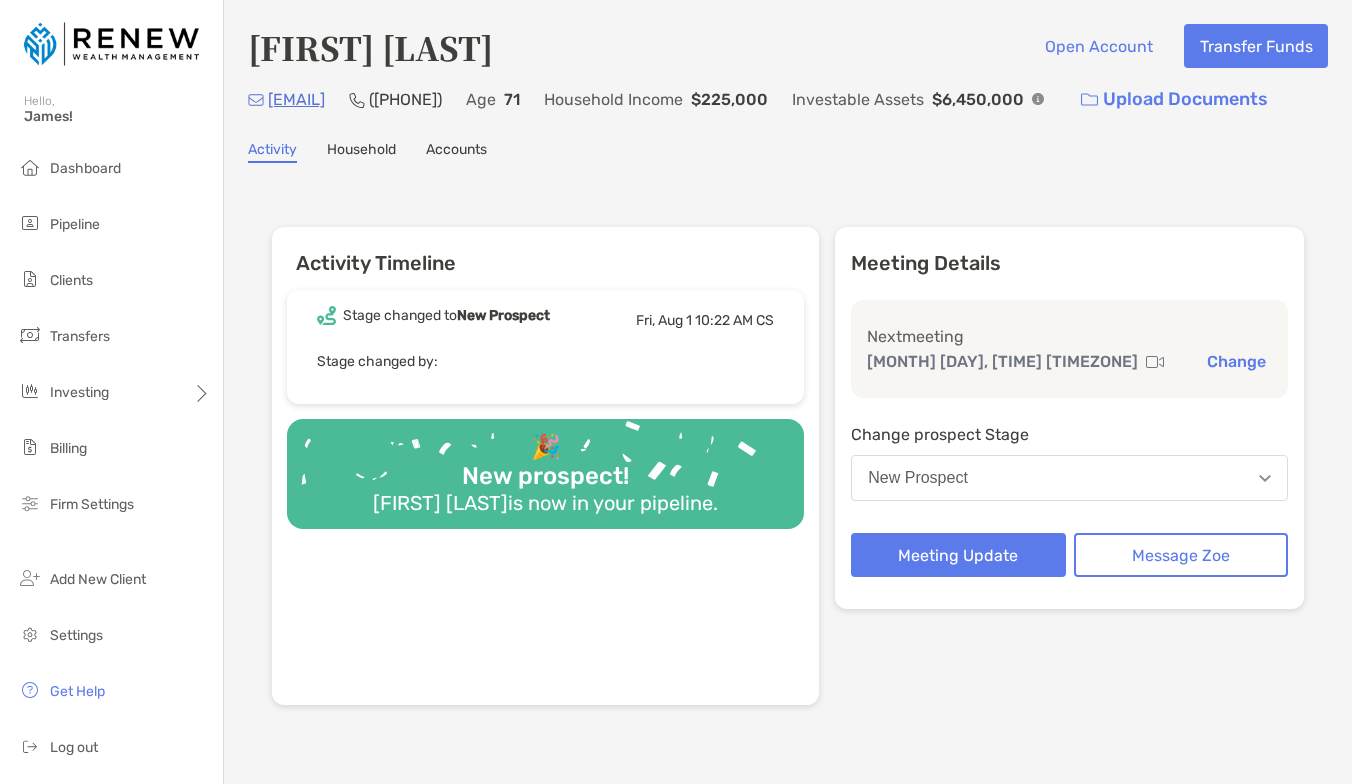 drag, startPoint x: 496, startPoint y: 80, endPoint x: 613, endPoint y: 89, distance: 117.34564 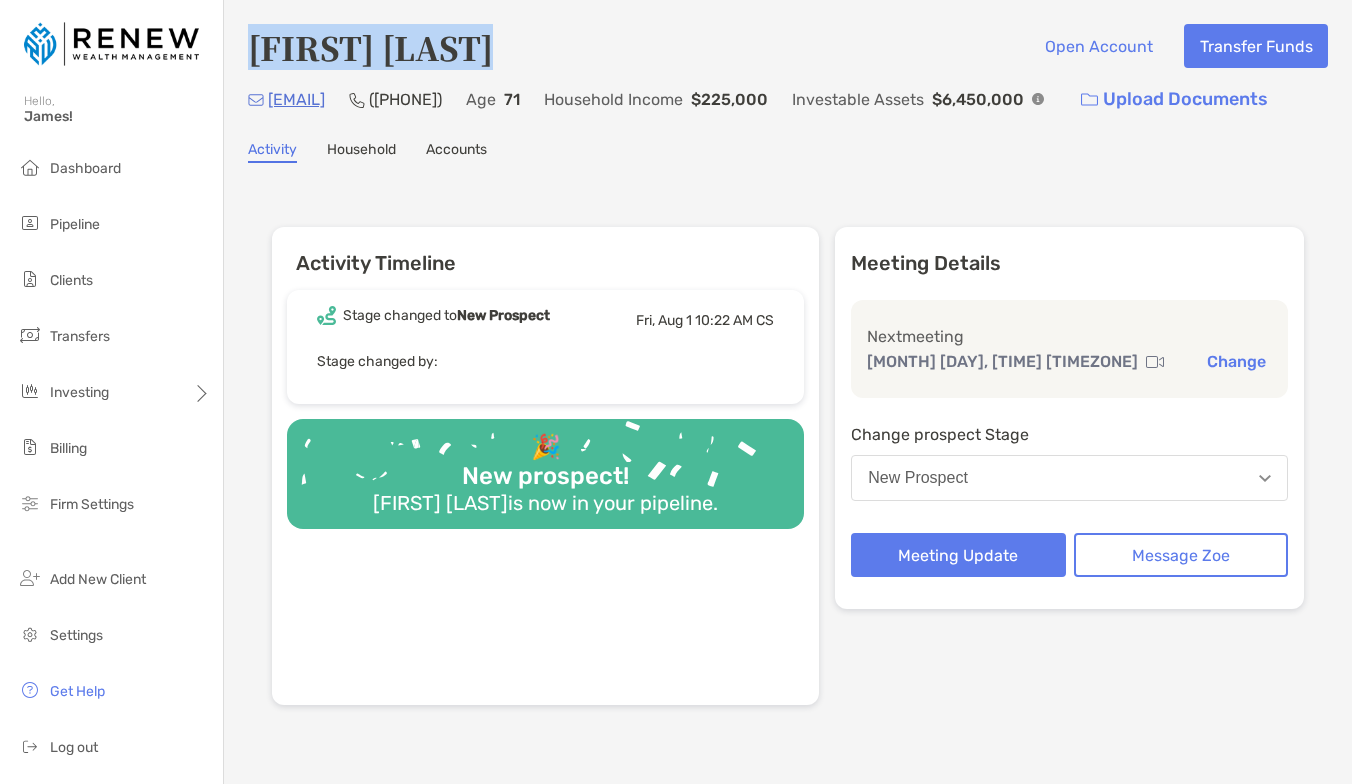drag, startPoint x: 240, startPoint y: 44, endPoint x: 506, endPoint y: 44, distance: 266 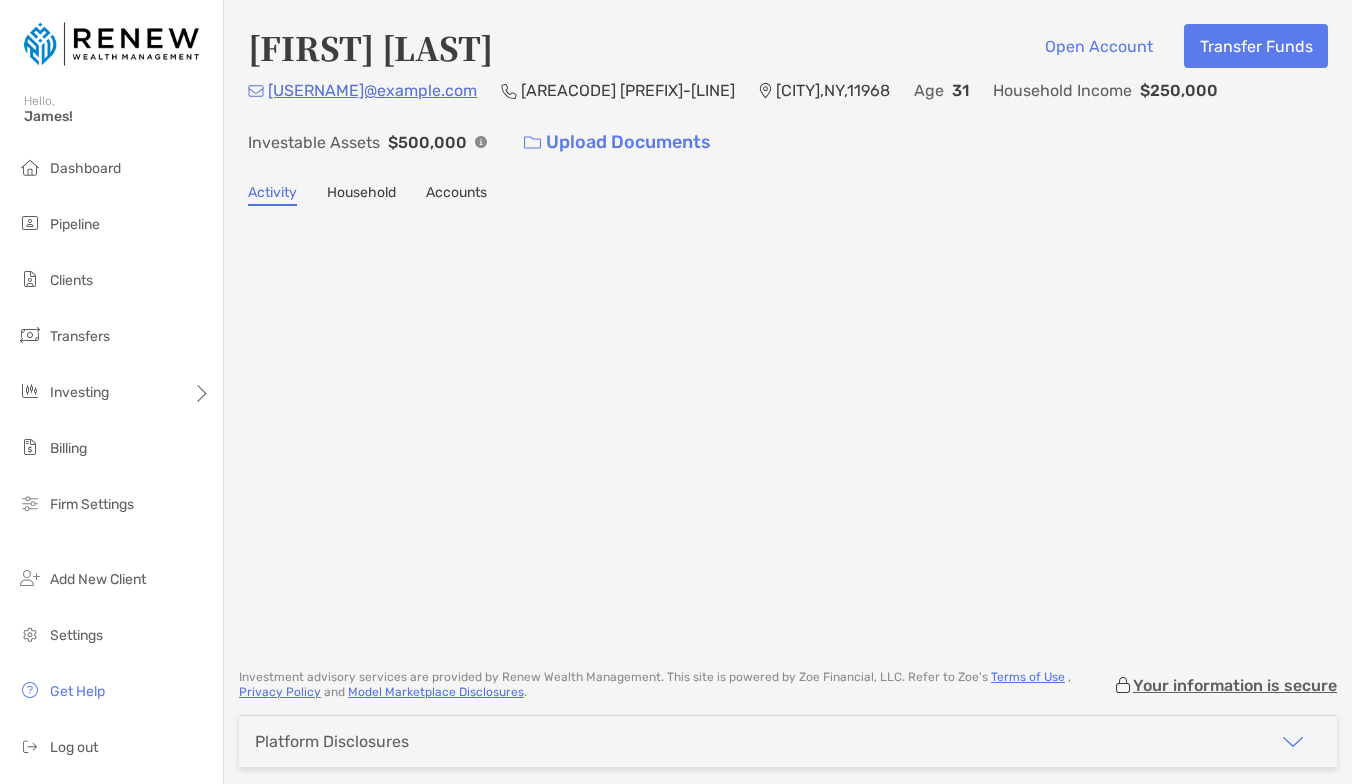 scroll, scrollTop: 0, scrollLeft: 0, axis: both 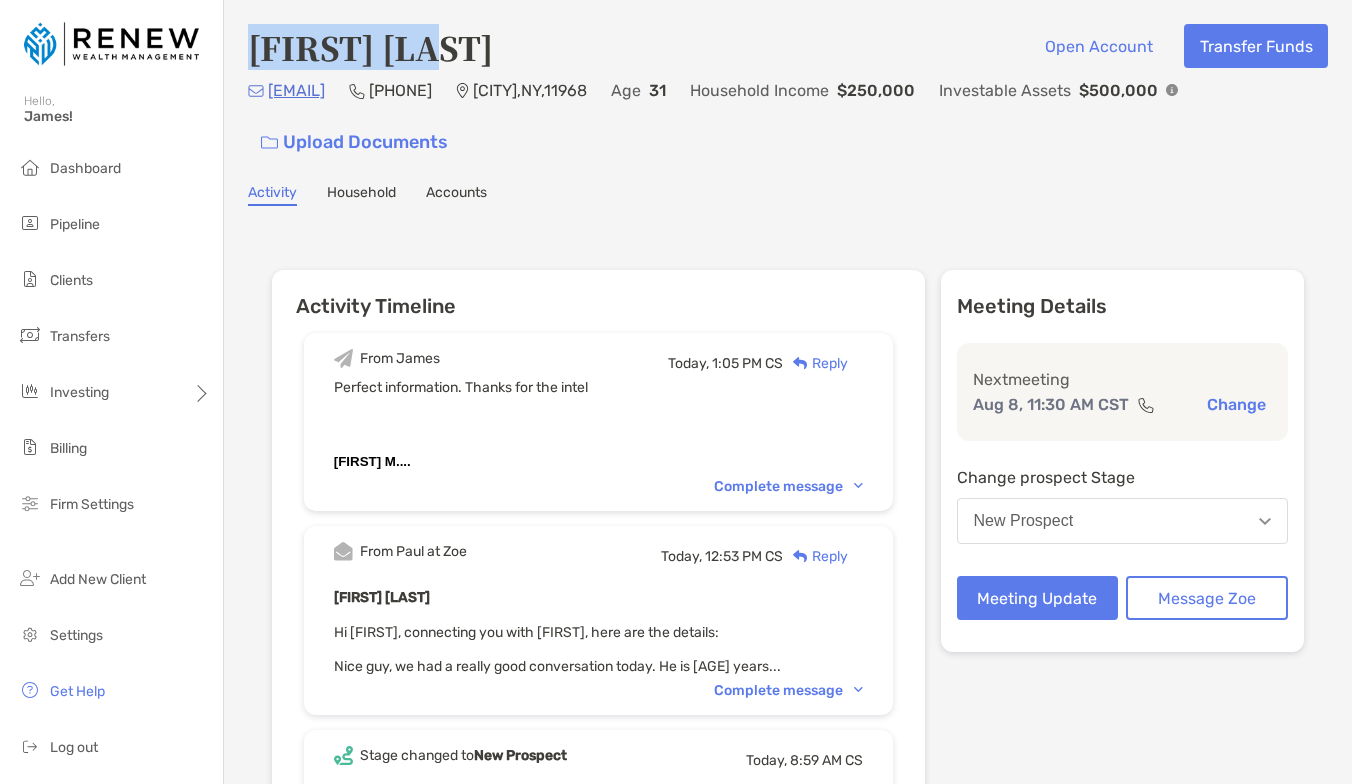 drag, startPoint x: 0, startPoint y: 0, endPoint x: 469, endPoint y: 54, distance: 472.0985 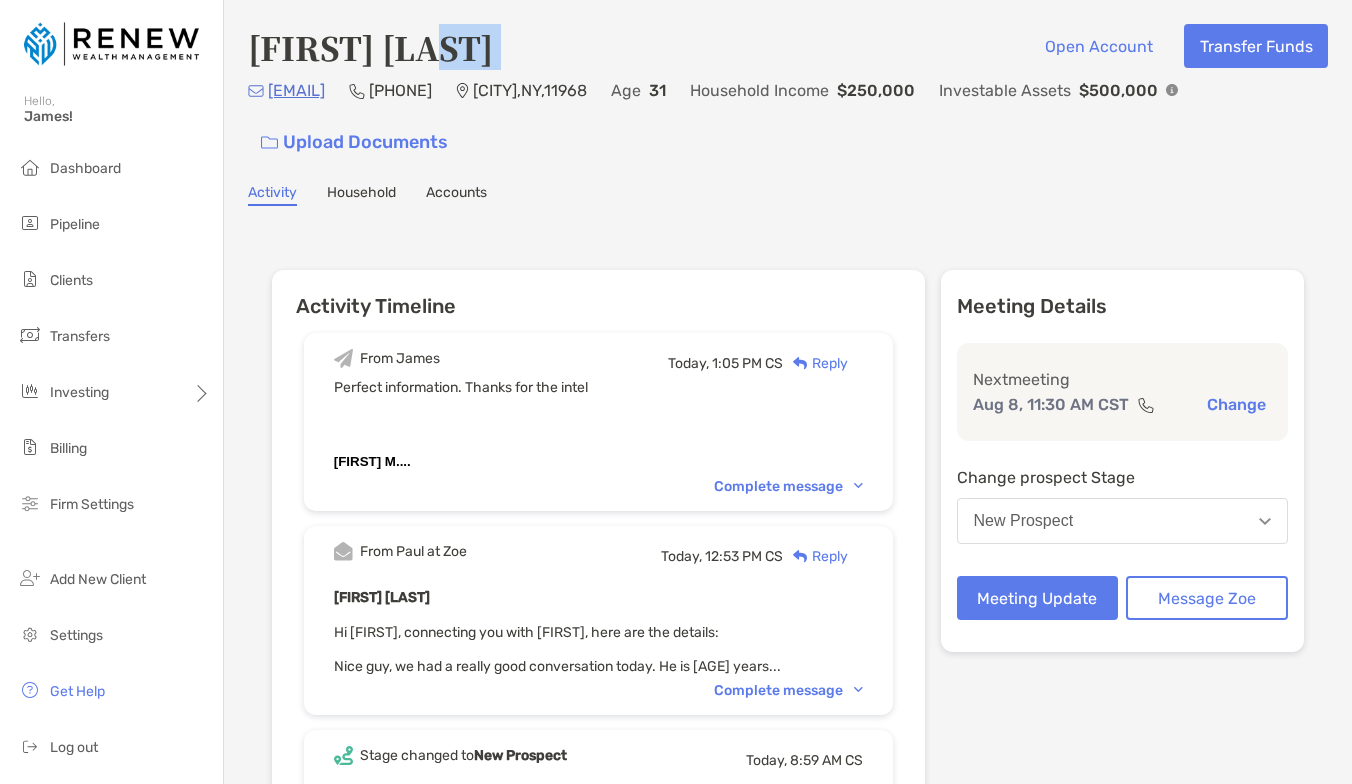 click on "[FIRST] [LAST] Open Account Transfer Funds" at bounding box center (788, 47) 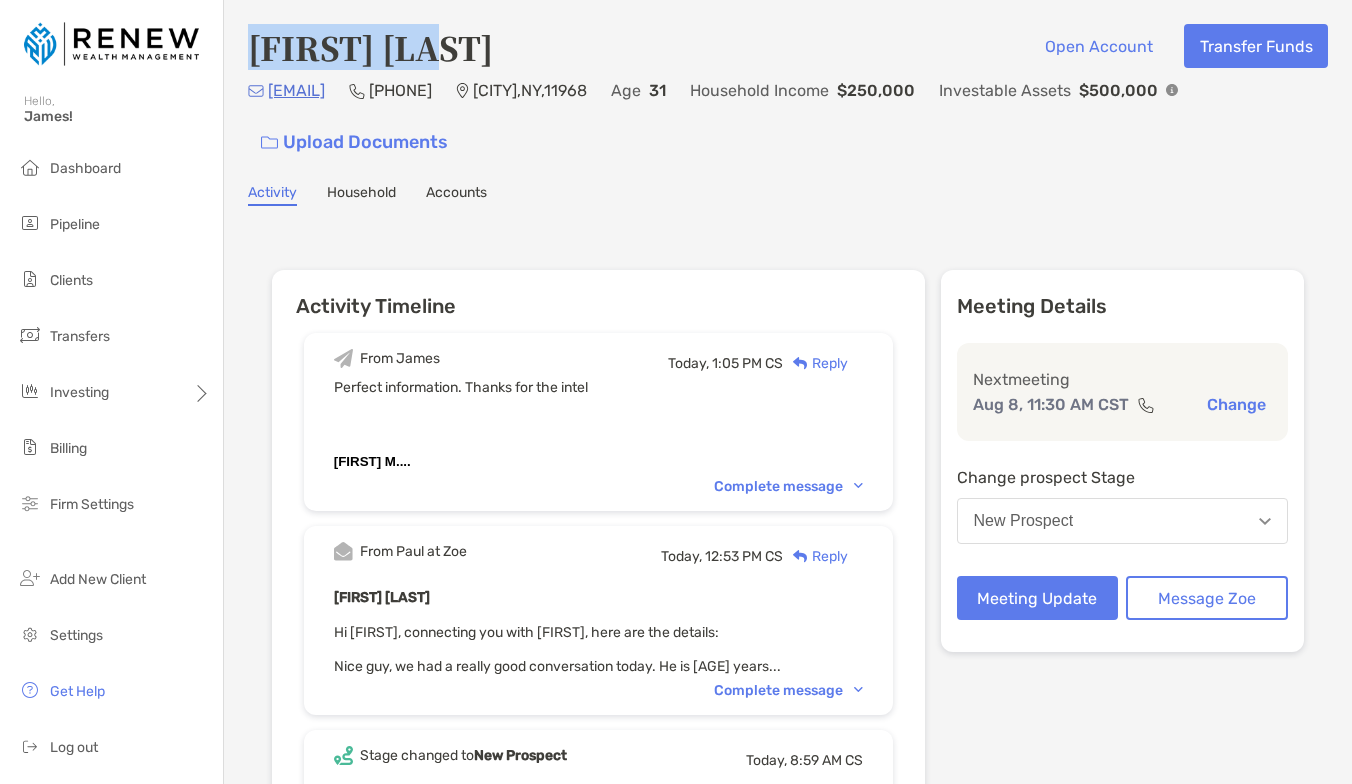 drag, startPoint x: 228, startPoint y: 45, endPoint x: 505, endPoint y: 42, distance: 277.01624 